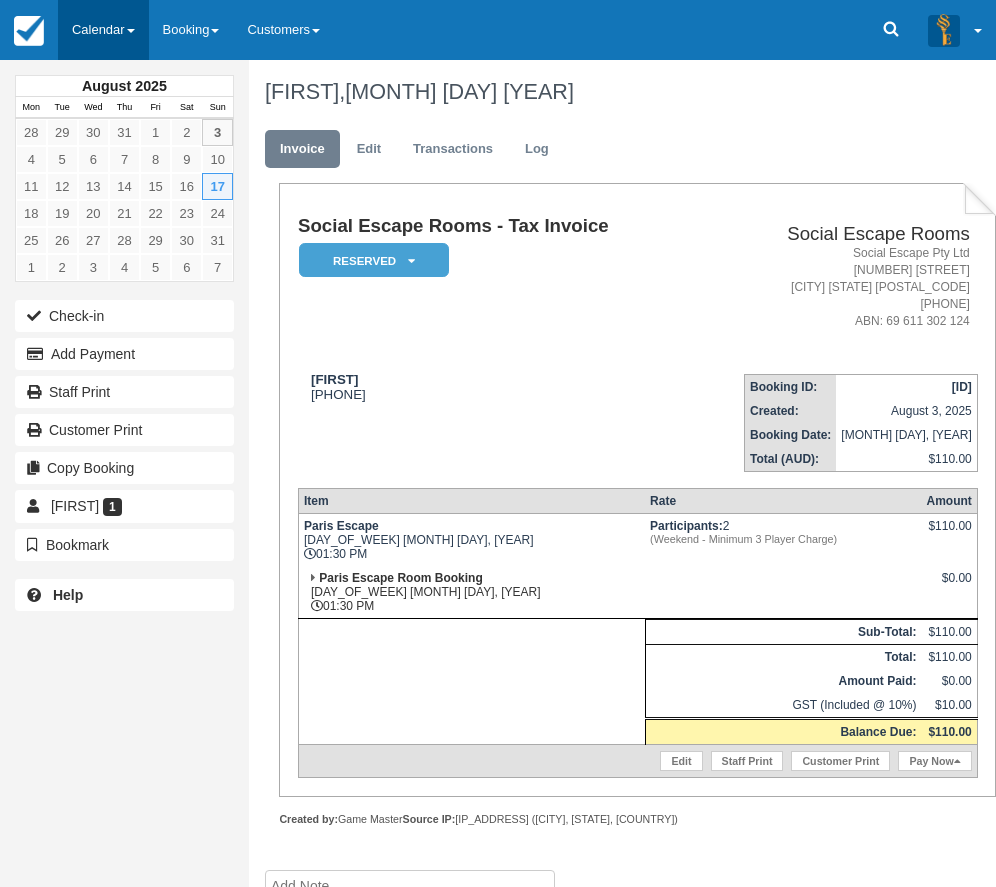 scroll, scrollTop: 0, scrollLeft: 0, axis: both 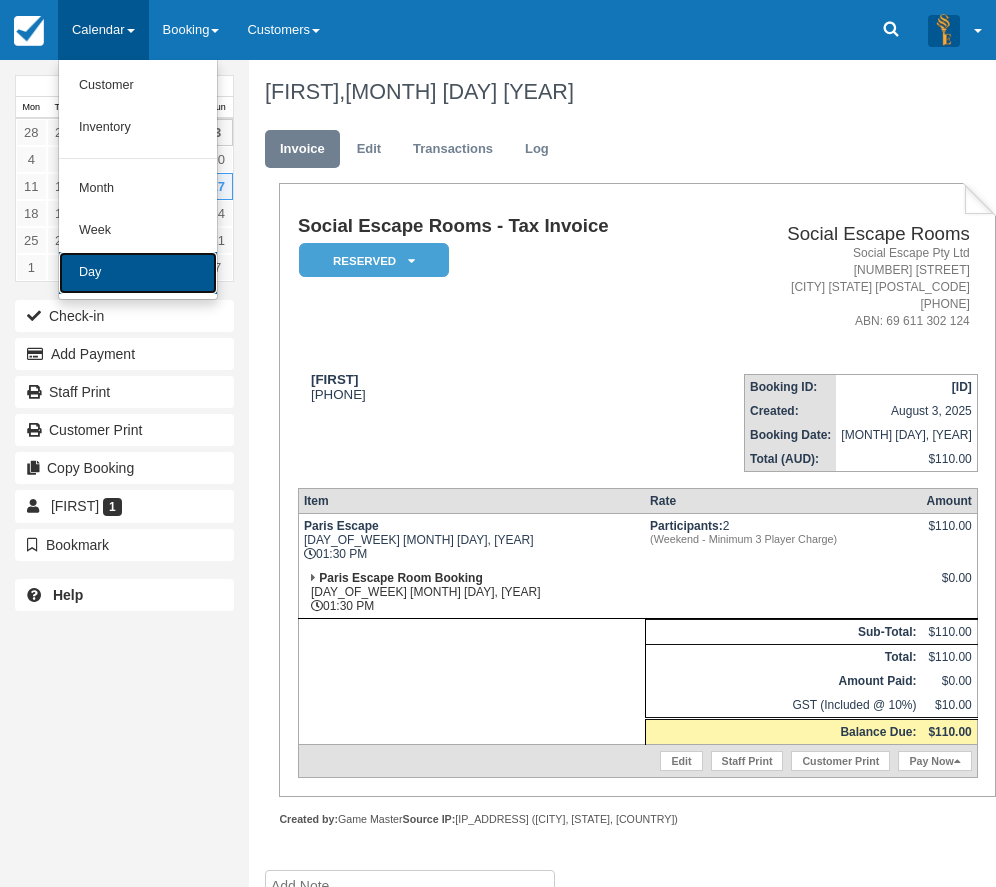 click on "Day" at bounding box center [138, 273] 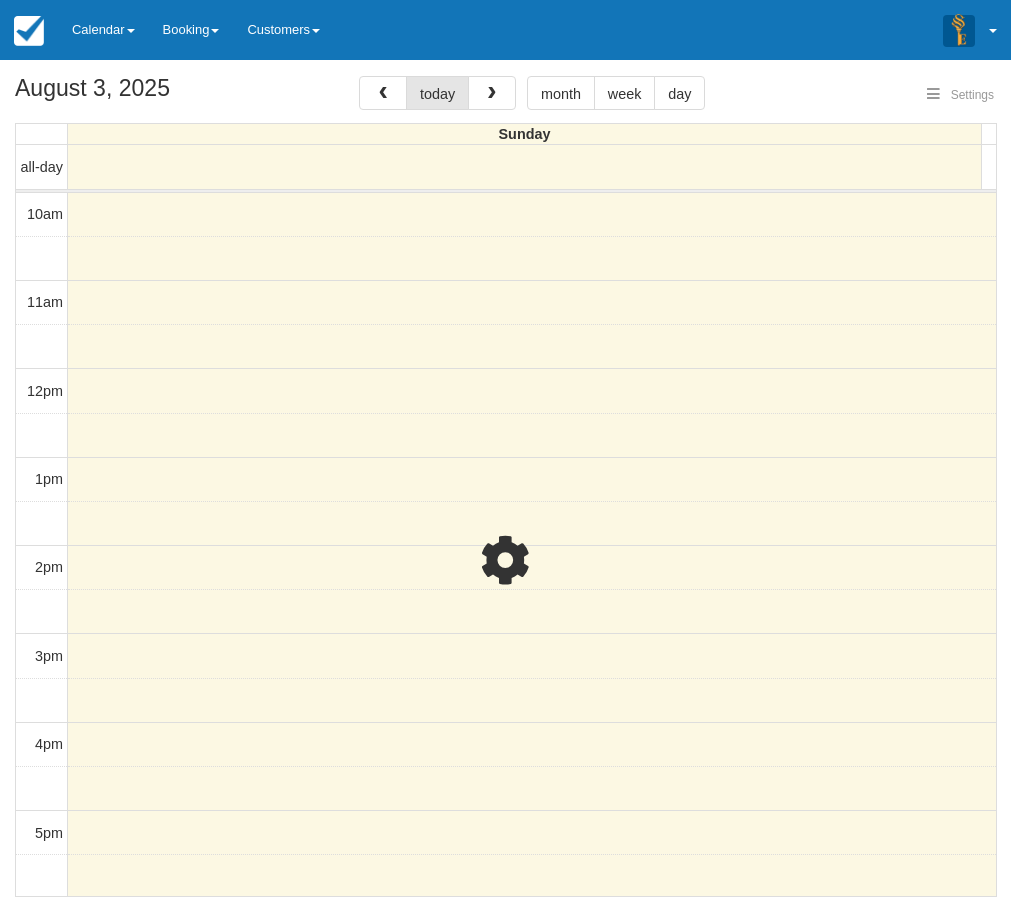 select 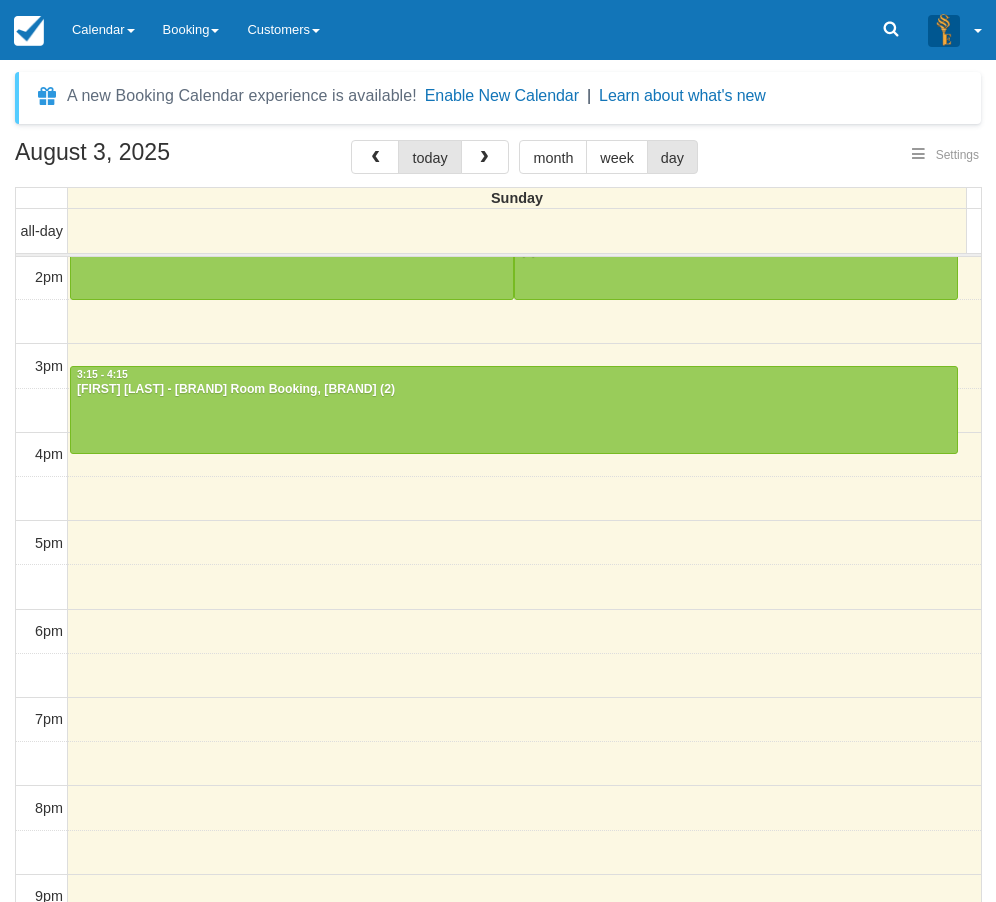 select 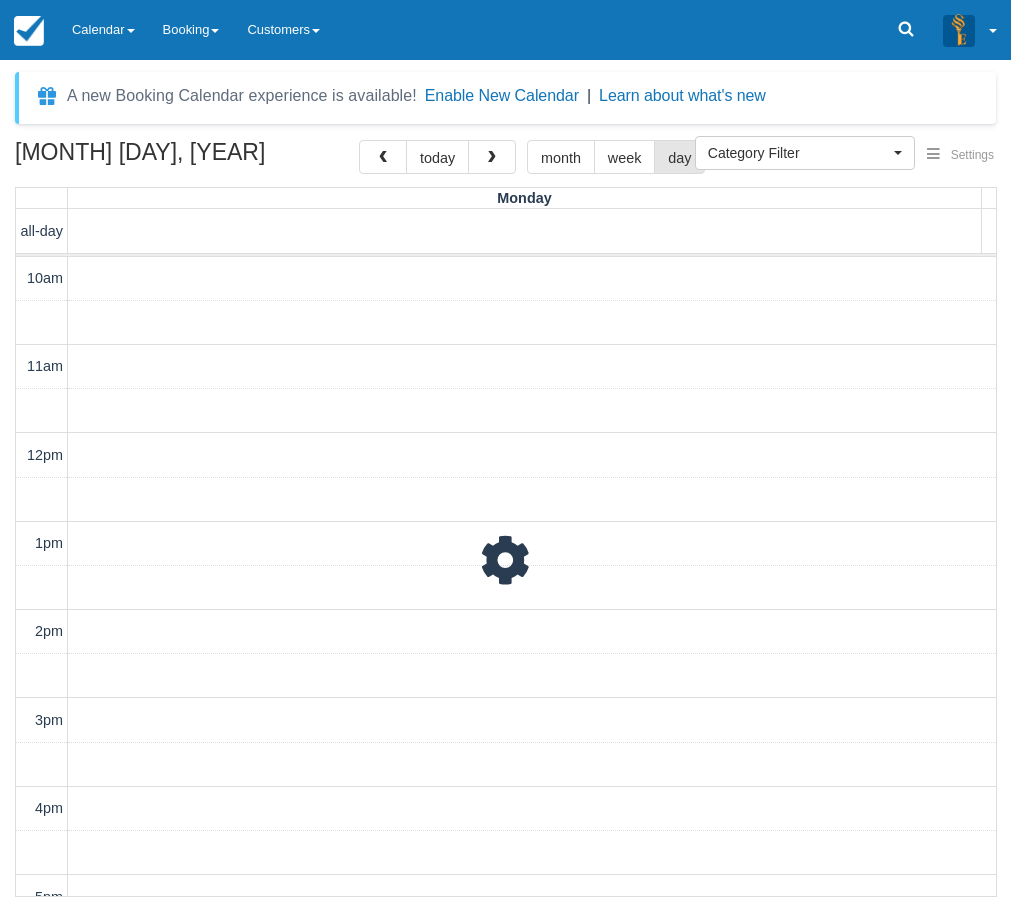 scroll, scrollTop: 354, scrollLeft: 0, axis: vertical 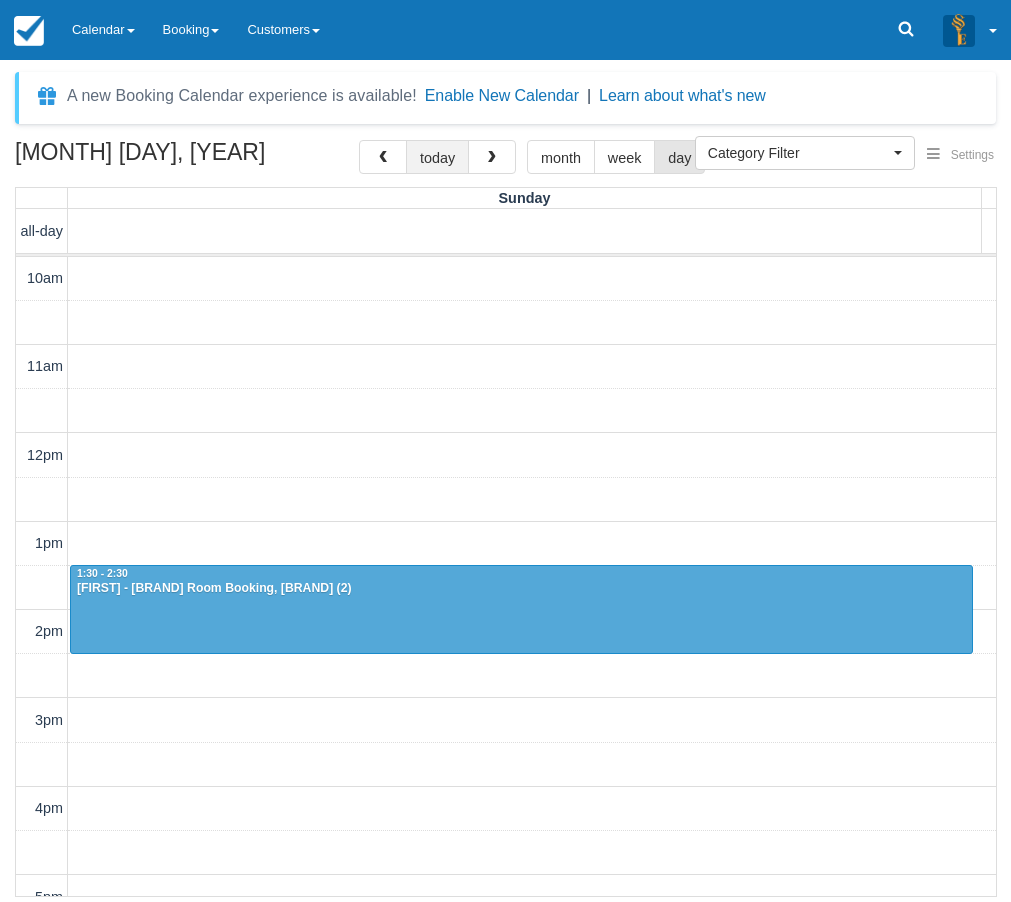 click on "today" at bounding box center [437, 157] 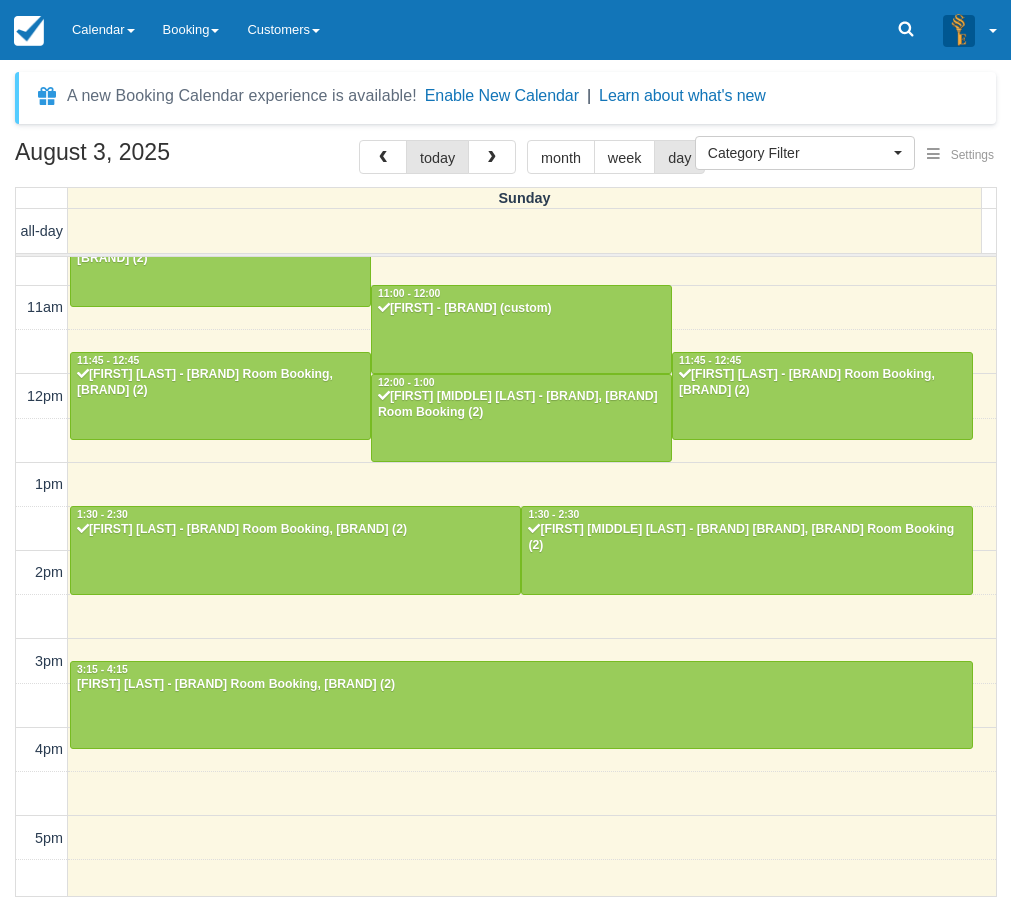 scroll, scrollTop: 54, scrollLeft: 0, axis: vertical 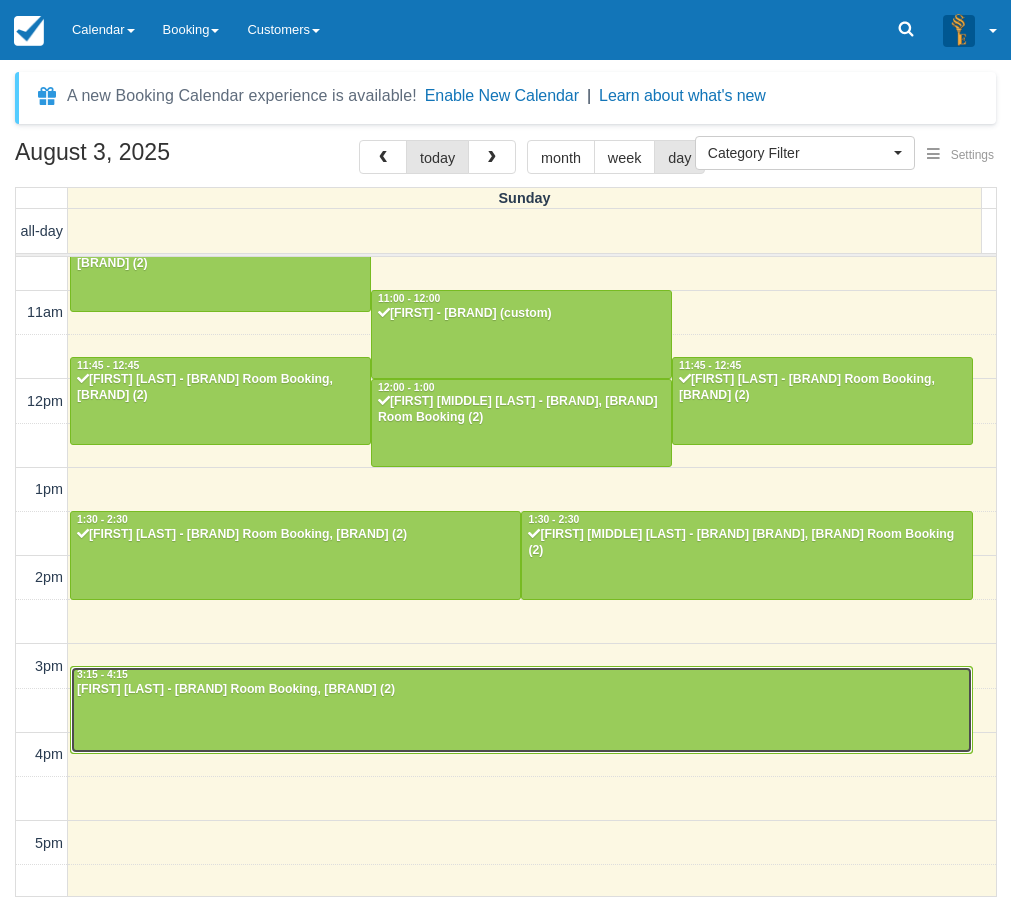 click on "[FIRST] [LAST] - Bellamys Booty, Bellamys Booty Room Booking (2)" at bounding box center [521, 690] 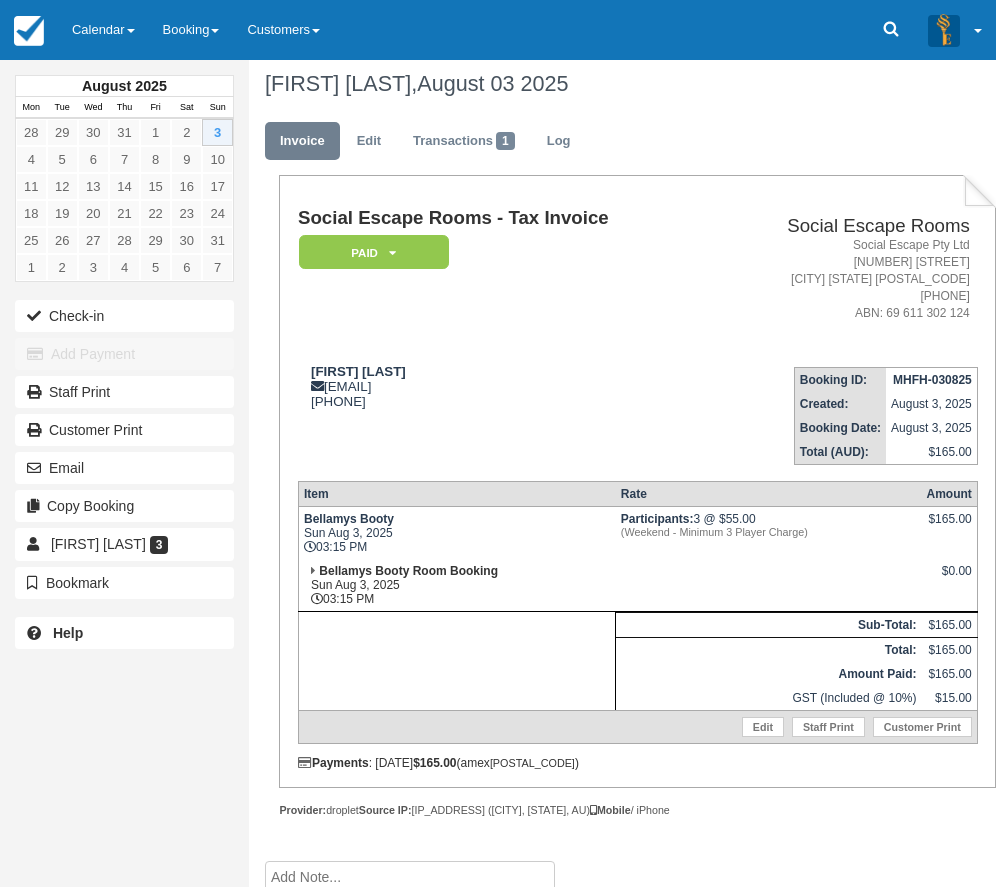 scroll, scrollTop: 0, scrollLeft: 0, axis: both 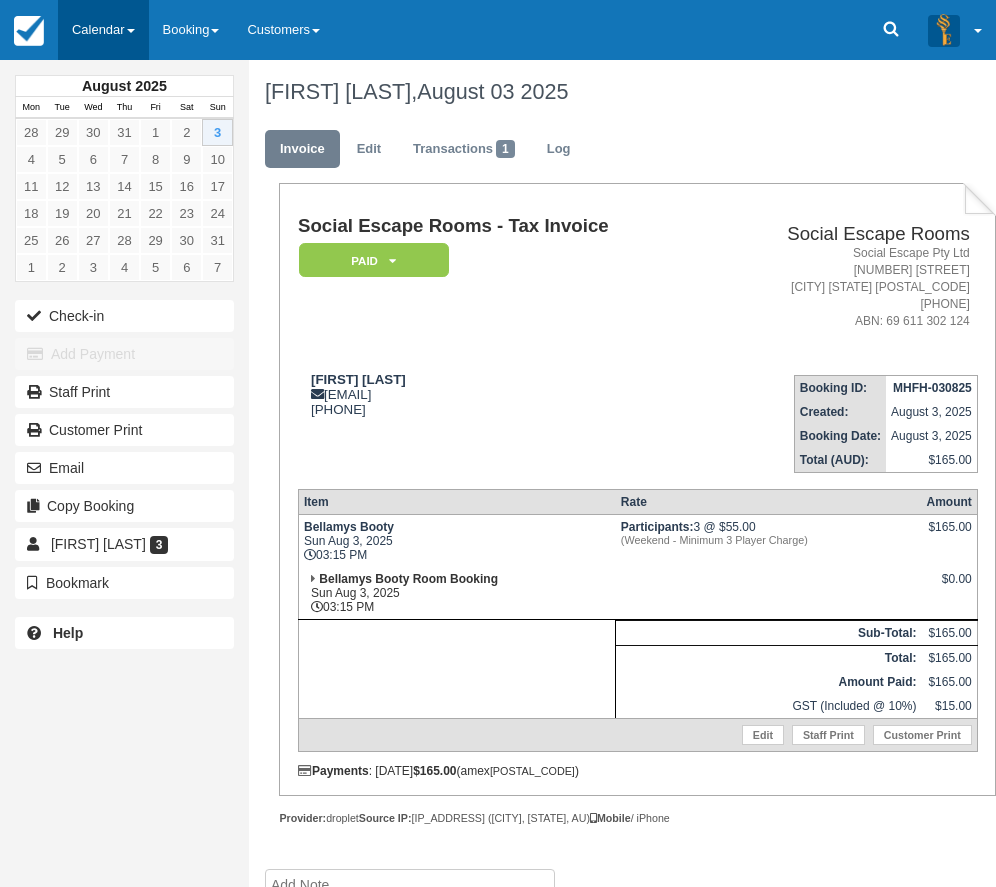 click on "Calendar" at bounding box center [103, 30] 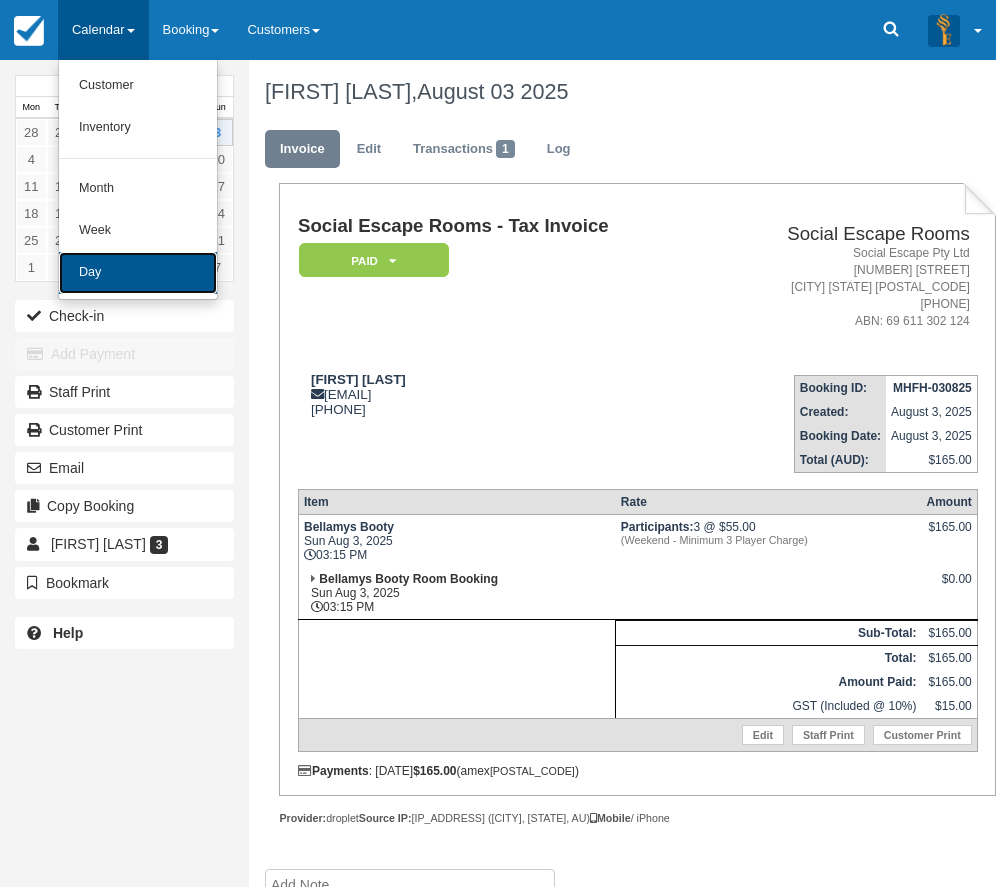 click on "Day" at bounding box center [138, 273] 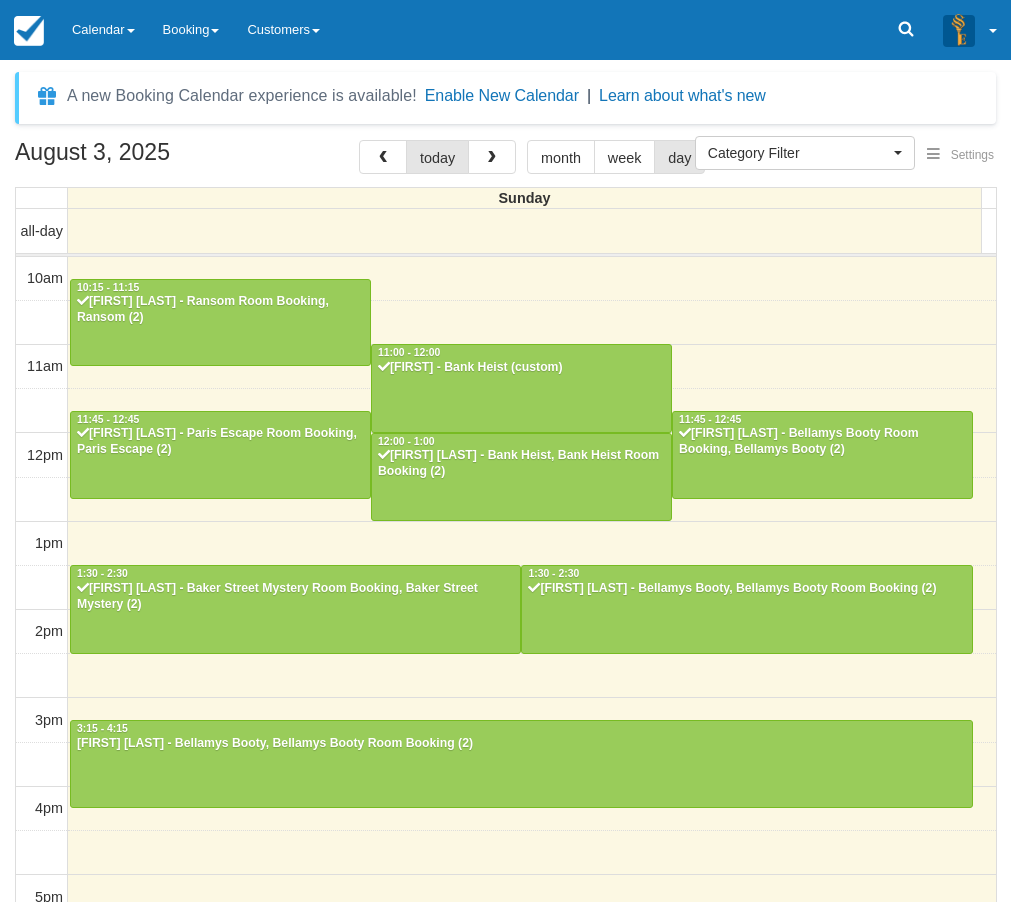 select 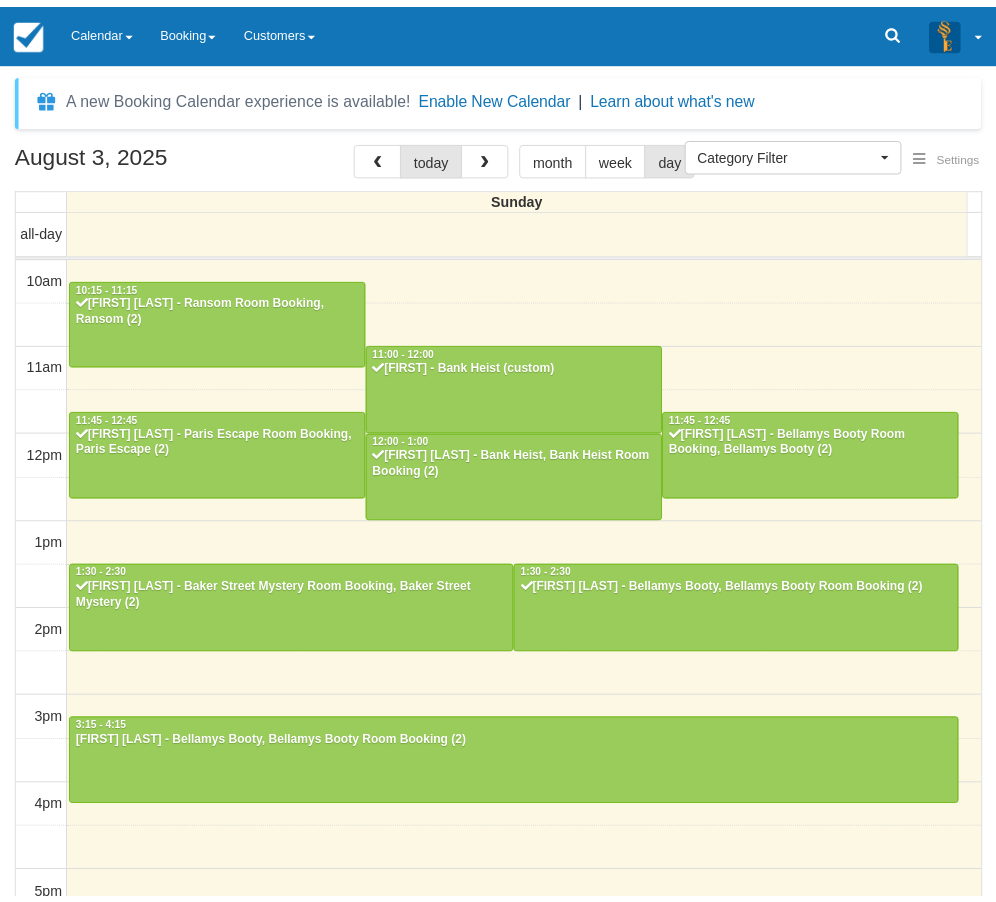 scroll, scrollTop: 0, scrollLeft: 0, axis: both 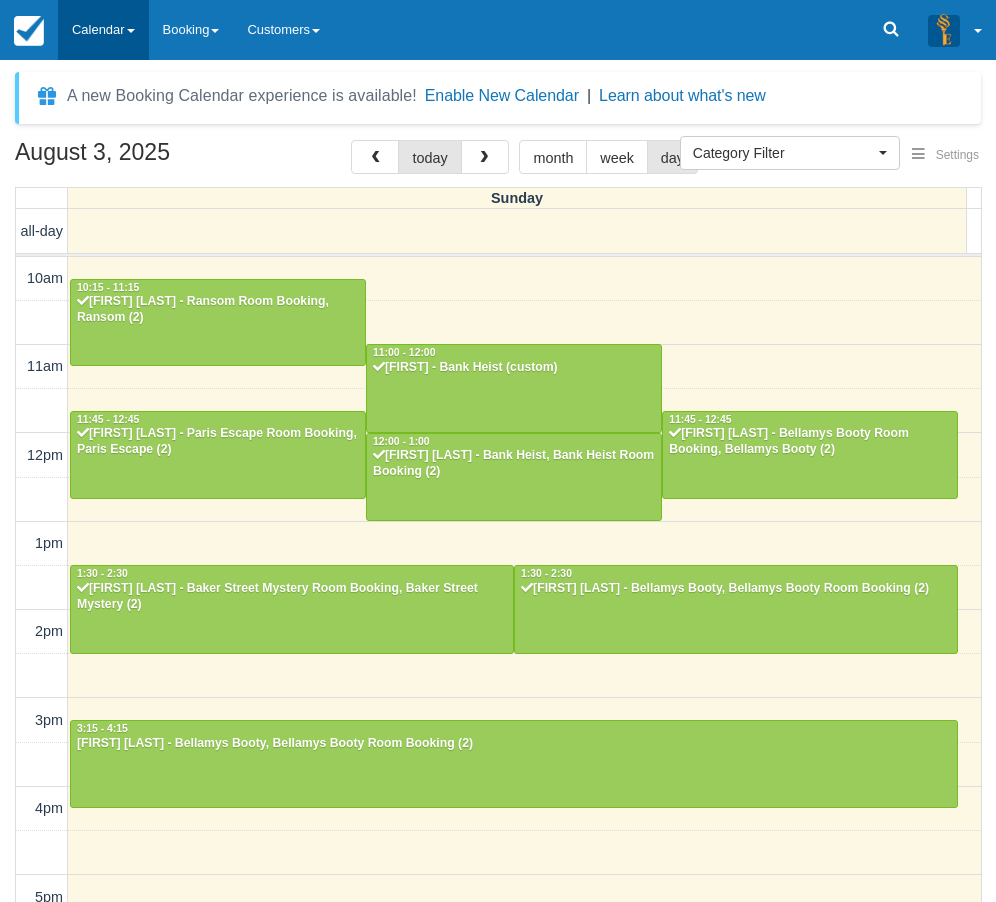 click on "Calendar" at bounding box center [103, 30] 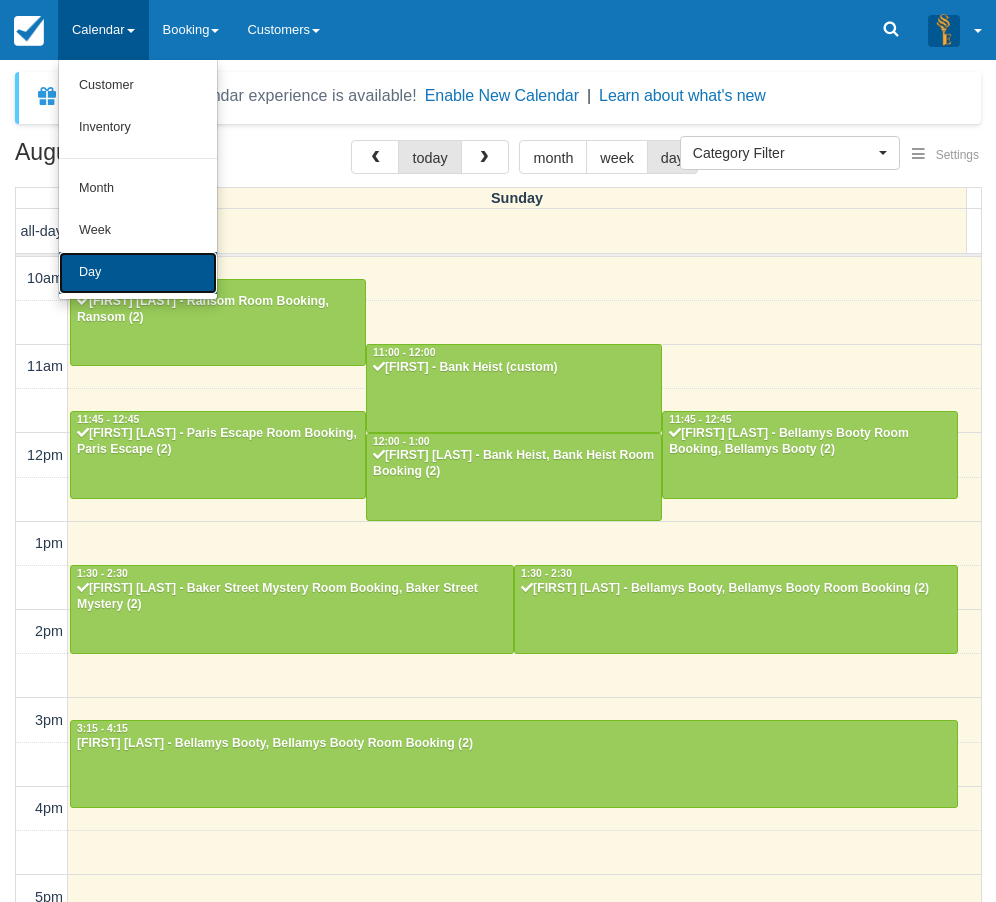 click on "Day" at bounding box center [138, 273] 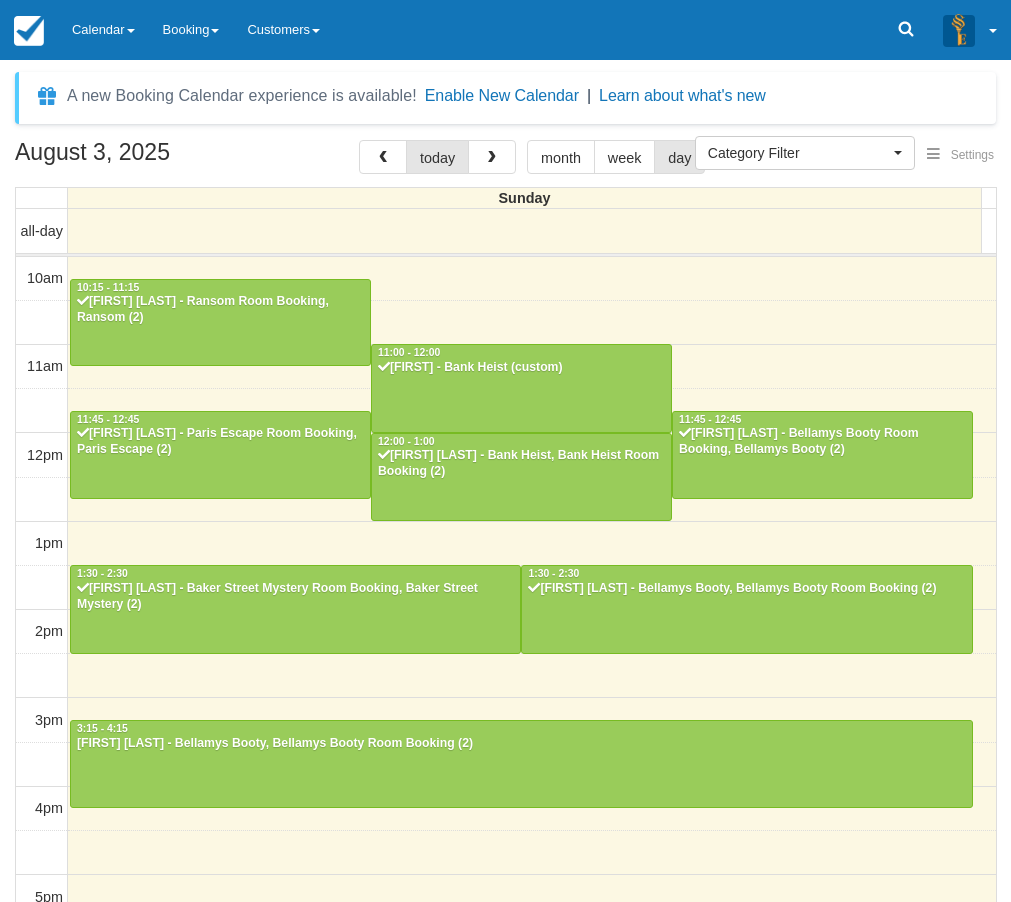 select 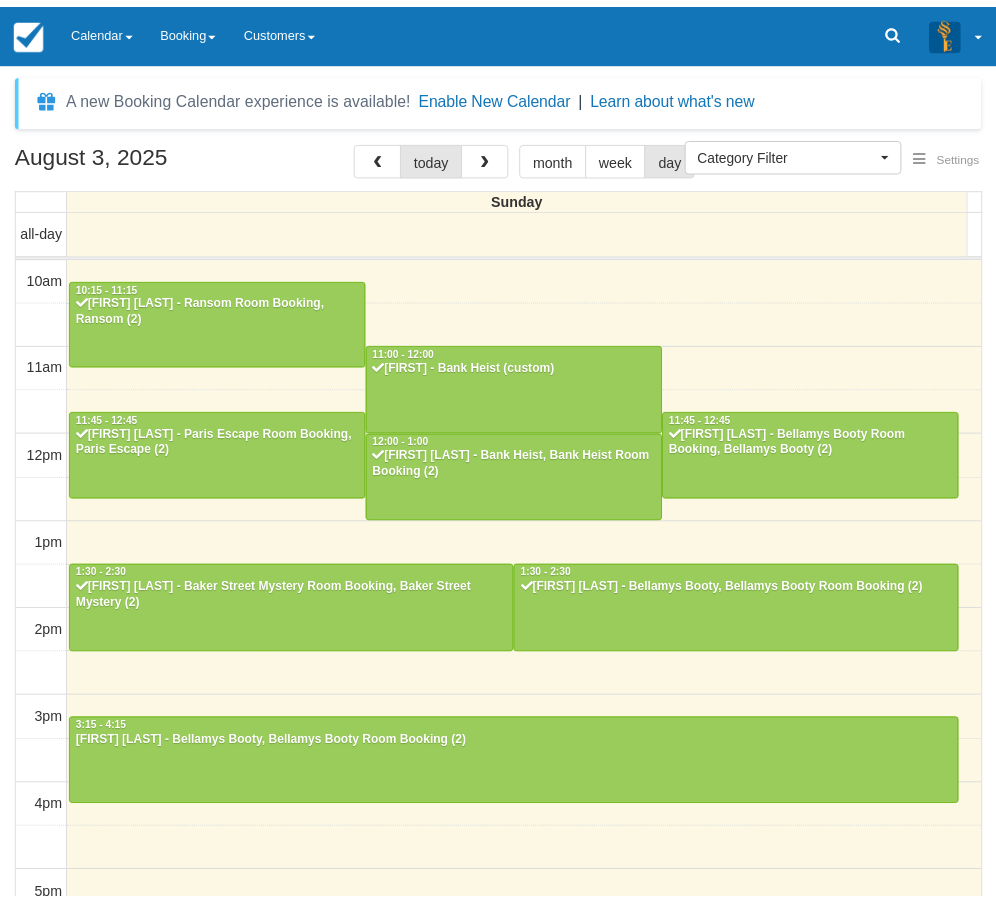 scroll, scrollTop: 0, scrollLeft: 0, axis: both 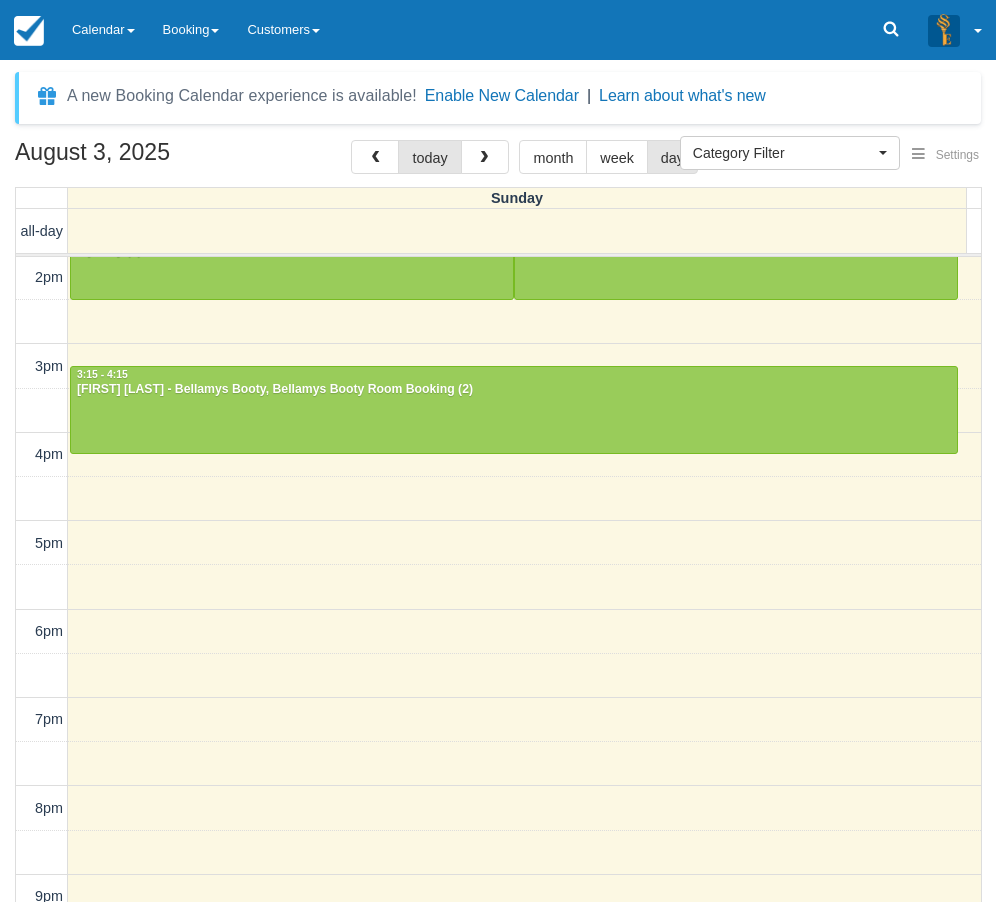 click on "[MONTH] 3, [YEAR] today month week day [DAY] all-day 10am 11am 12pm 1pm 2pm 3pm 4pm 5pm 6pm 7pm 8pm 9pm 10pm 10:15 - 11:15  [FIRST] [LAST] - Ransom Room Booking, Ransom (2) 11:00 - 12:00  [FIRST] - Bank Heist (custom) 11:45 - 12:45  [FIRST] [LAST] - Paris Escape Room Booking, Paris Escape (2) 11:45 - 12:45  [FIRST] [LAST] - Bellamys Booty Room Booking, Bellamys Booty (2) 12:00 - 1:00  [FIRST] [LAST] - Bank Heist, Bank Heist Room Booking (2) 1:30 - 2:30  [FIRST] [LAST] - Baker Street Mystery Room Booking, Baker Street Mystery (2) 1:30 - 2:30  [FIRST] [LAST] - Bellamys Booty, Bellamys Booty Room Booking (2) 3:15 - 4:15 [FIRST] [LAST] - Bellamys Booty, Bellamys Booty Room Booking (2)" at bounding box center [498, 550] 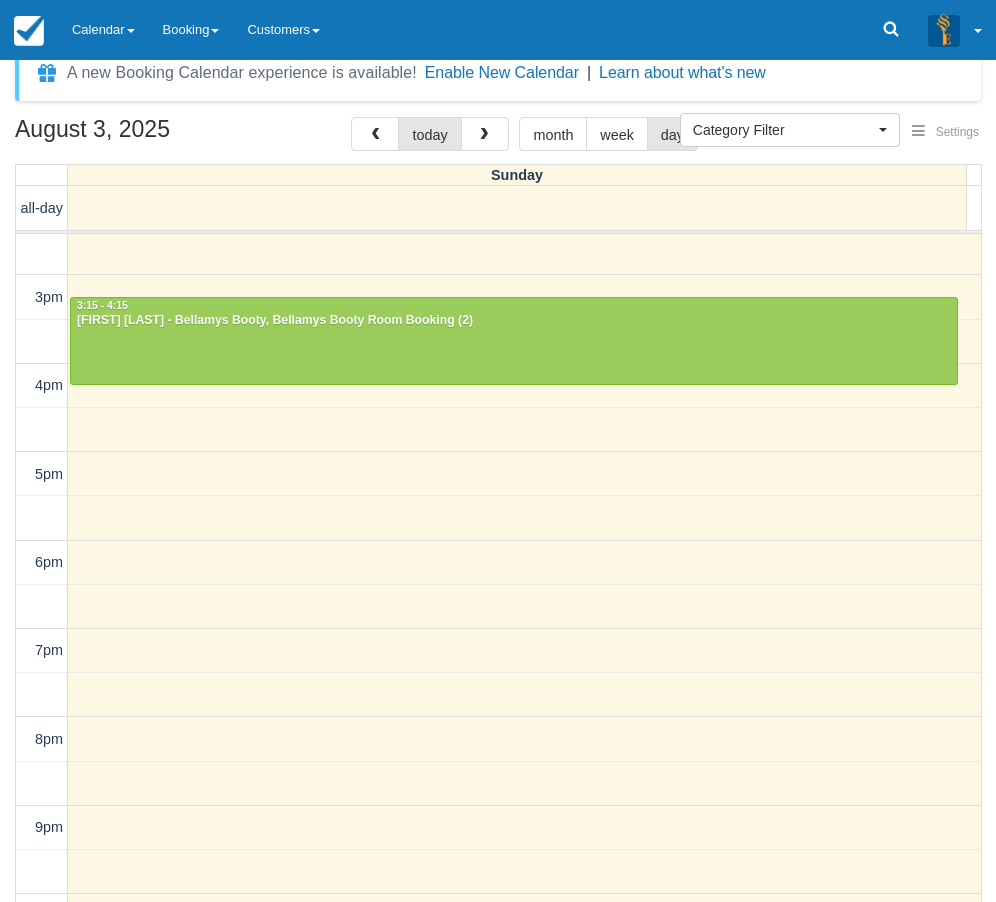 scroll, scrollTop: 0, scrollLeft: 0, axis: both 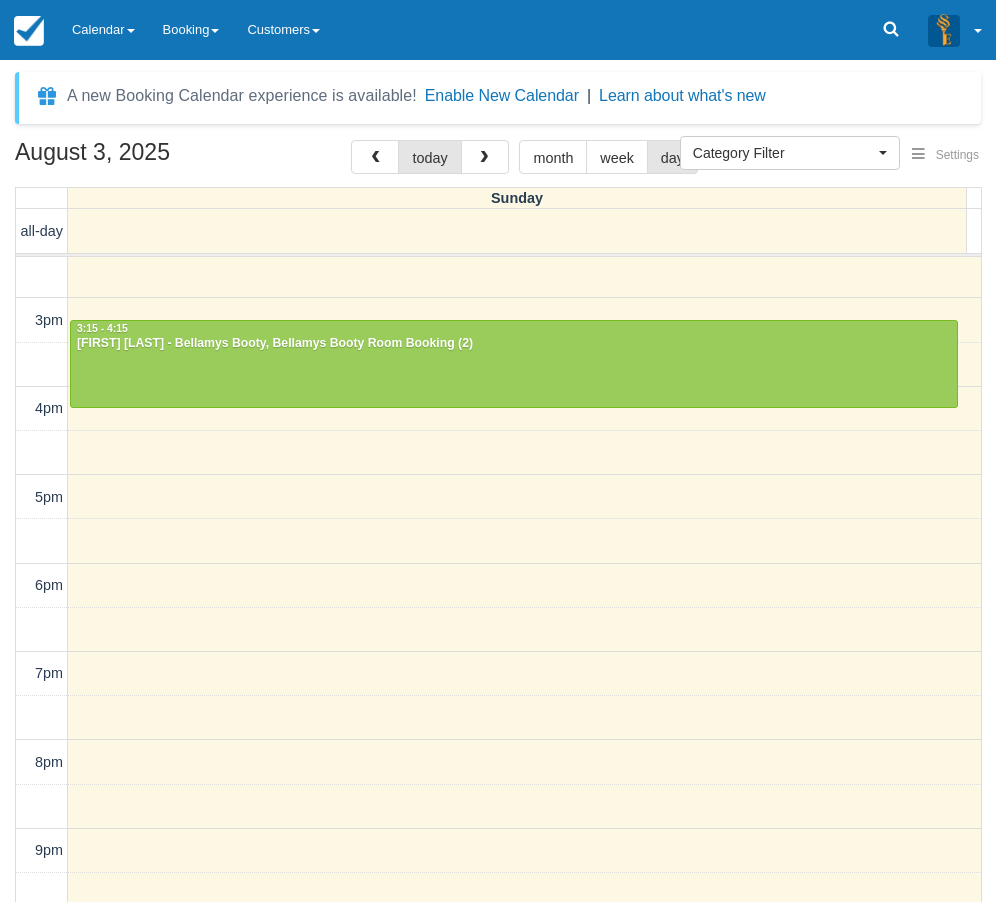 click on "[MONTH] 3, [YEAR] today month week day [DAY] all-day 10am 11am 12pm 1pm 2pm 3pm 4pm 5pm 6pm 7pm 8pm 9pm 10pm 10:15 - 11:15  [FIRST] [LAST] - Ransom Room Booking, Ransom (2) 11:00 - 12:00  [FIRST] - Bank Heist (custom) 11:45 - 12:45  [FIRST] [LAST] - Paris Escape Room Booking, Paris Escape (2) 11:45 - 12:45  [FIRST] [LAST] - Bellamys Booty Room Booking, Bellamys Booty (2) 12:00 - 1:00  [FIRST] [LAST] - Bank Heist, Bank Heist Room Booking (2) 1:30 - 2:30  [FIRST] [LAST] - Baker Street Mystery Room Booking, Baker Street Mystery (2) 1:30 - 2:30  [FIRST] [LAST] - Bellamys Booty, Bellamys Booty Room Booking (2) 3:15 - 4:15 [FIRST] [LAST] - Bellamys Booty, Bellamys Booty Room Booking (2)" at bounding box center [498, 550] 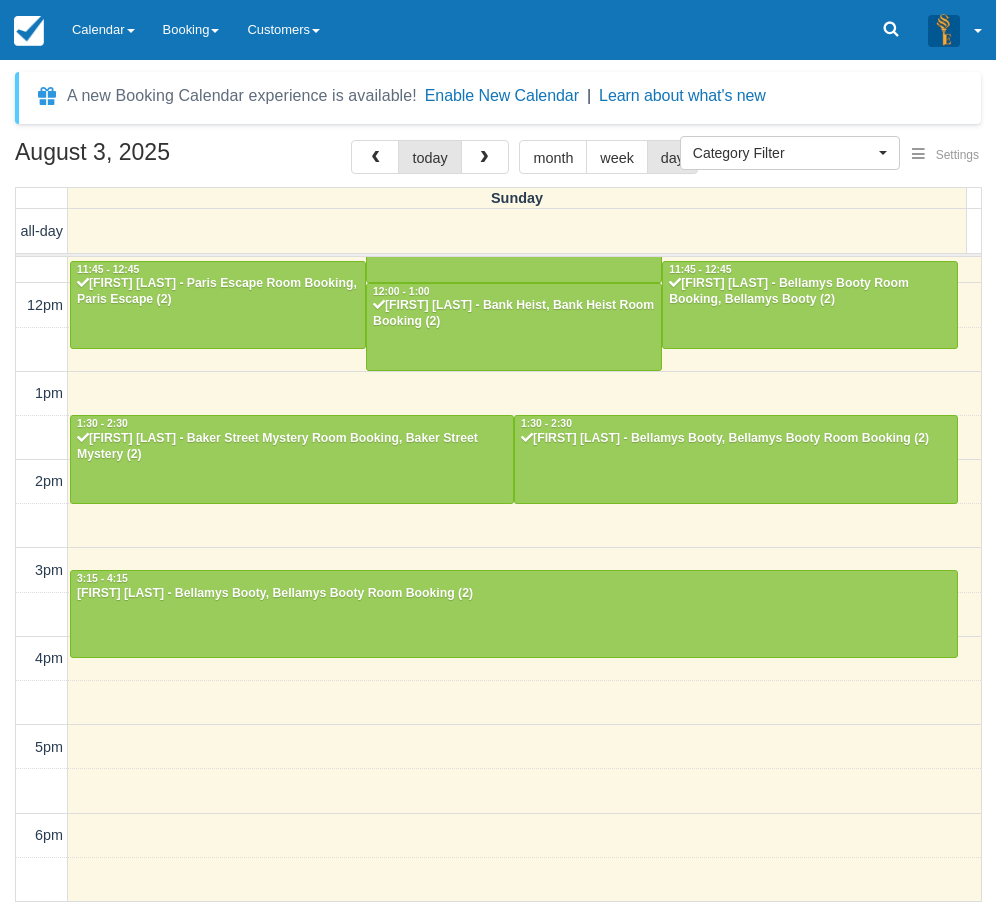 scroll, scrollTop: 100, scrollLeft: 0, axis: vertical 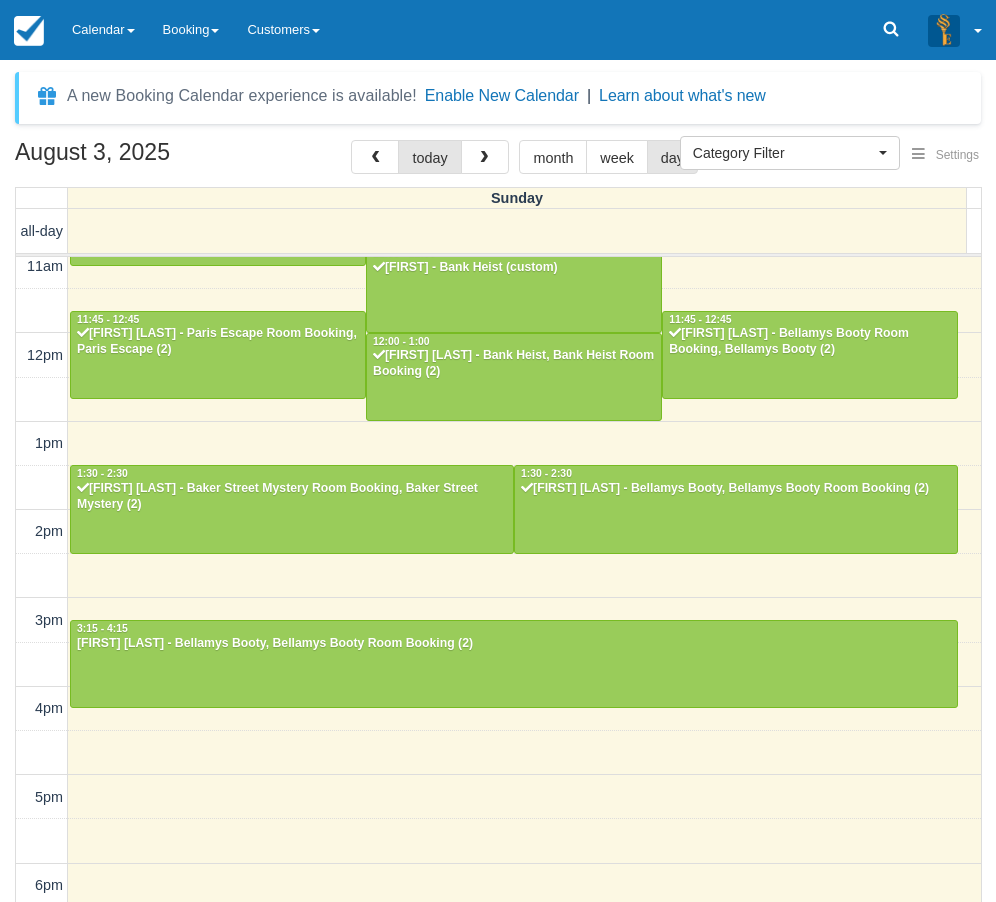 click on "August 3, 2025 today month week day Sunday all-day 10am 11am 12pm 1pm 2pm 3pm 4pm 5pm 6pm 7pm 8pm 9pm 10pm 10:15 - 11:15  Murray Neaves - Ransom Room Booking, Ransom (2) 11:00 - 12:00  Sam - Bank Heist (custom) 11:45 - 12:45  Daniel Kearns - Paris Escape Room Booking, Paris Escape (2) 11:45 - 12:45  Gabby Russell - Bellamys Booty Room Booking, Bellamys Booty (2) 12:00 - 1:00  Peter Amin Antoun Guirguis - Bank Heist, Bank Heist Room Booking (2) 1:30 - 2:30  Anita Panikkar - Baker Street Mystery Room Booking, Baker Street Mystery (2) 1:30 - 2:30  Peter Amin Antoun Guirguis - Bellamys Booty, Bellamys Booty Room Booking (2) 3:15 - 4:15 Zoe McDonald - Bellamys Booty, Bellamys Booty Room Booking (2)" at bounding box center (498, 550) 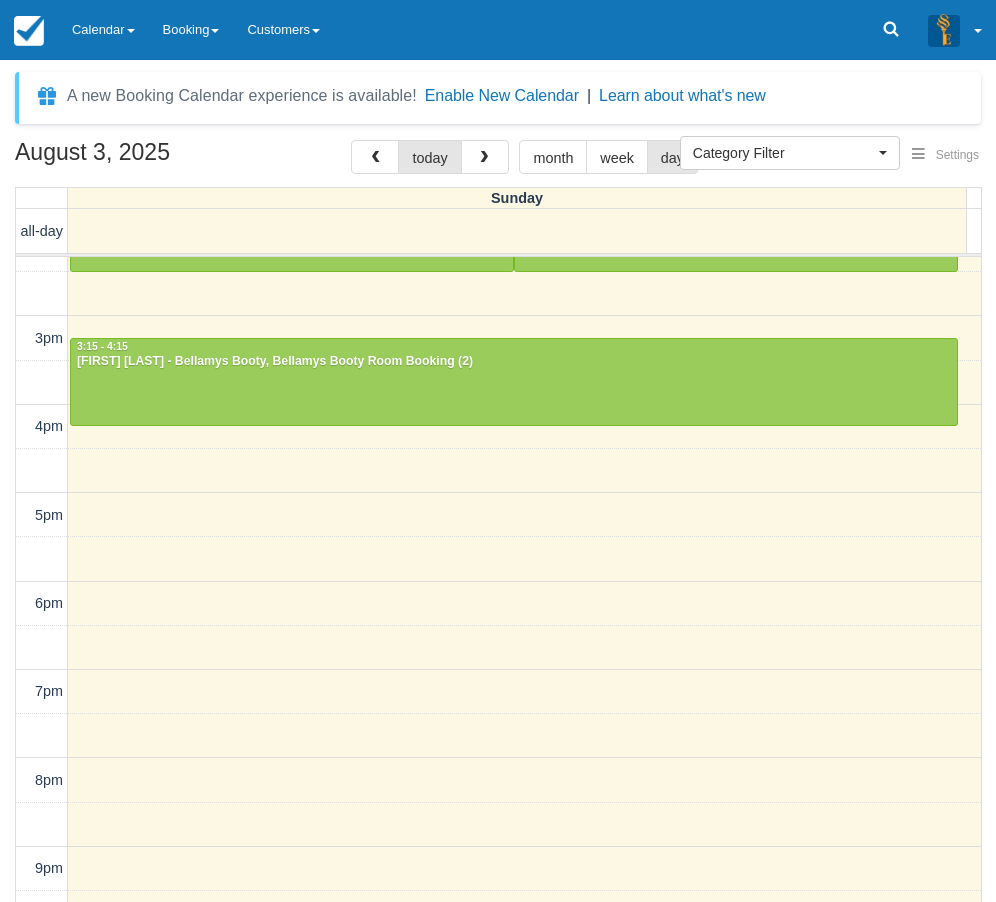scroll, scrollTop: 400, scrollLeft: 0, axis: vertical 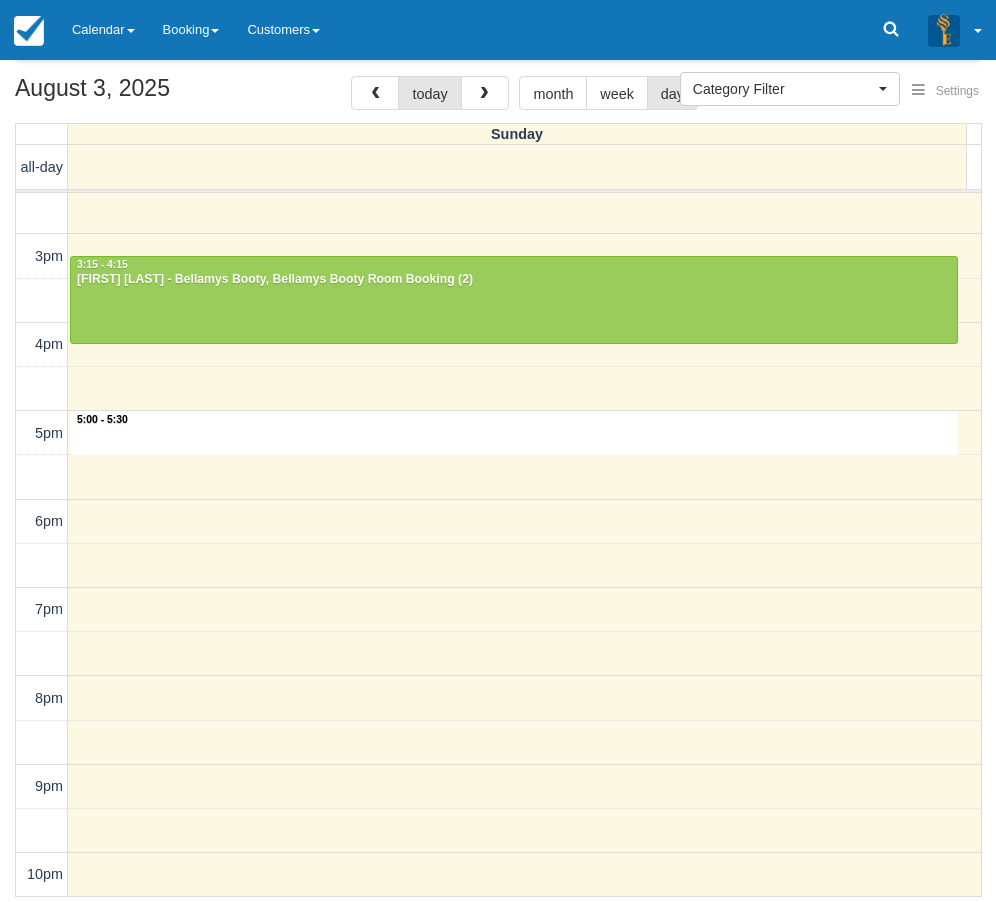 click on "10am 11am 12pm 1pm 2pm 3pm 4pm 5pm 6pm 7pm 8pm 9pm 10pm 5:00 - 5:30 10:15 - 11:15  Murray Neaves - Ransom Room Booking, Ransom (2) 11:00 - 12:00  Sam - Bank Heist (custom) 11:45 - 12:45  Daniel Kearns - Paris Escape Room Booking, Paris Escape (2) 11:45 - 12:45  Gabby Russell - Bellamys Booty Room Booking, Bellamys Booty (2) 12:00 - 1:00  Peter Amin Antoun Guirguis - Bank Heist, Bank Heist Room Booking (2) 1:30 - 2:30  Anita Panikkar - Baker Street Mystery Room Booking, Baker Street Mystery (2) 1:30 - 2:30  Peter Amin Antoun Guirguis - Bellamys Booty, Bellamys Booty Room Booking (2) 3:15 - 4:15 Zoe McDonald - Bellamys Booty, Bellamys Booty Room Booking (2)" at bounding box center (498, 345) 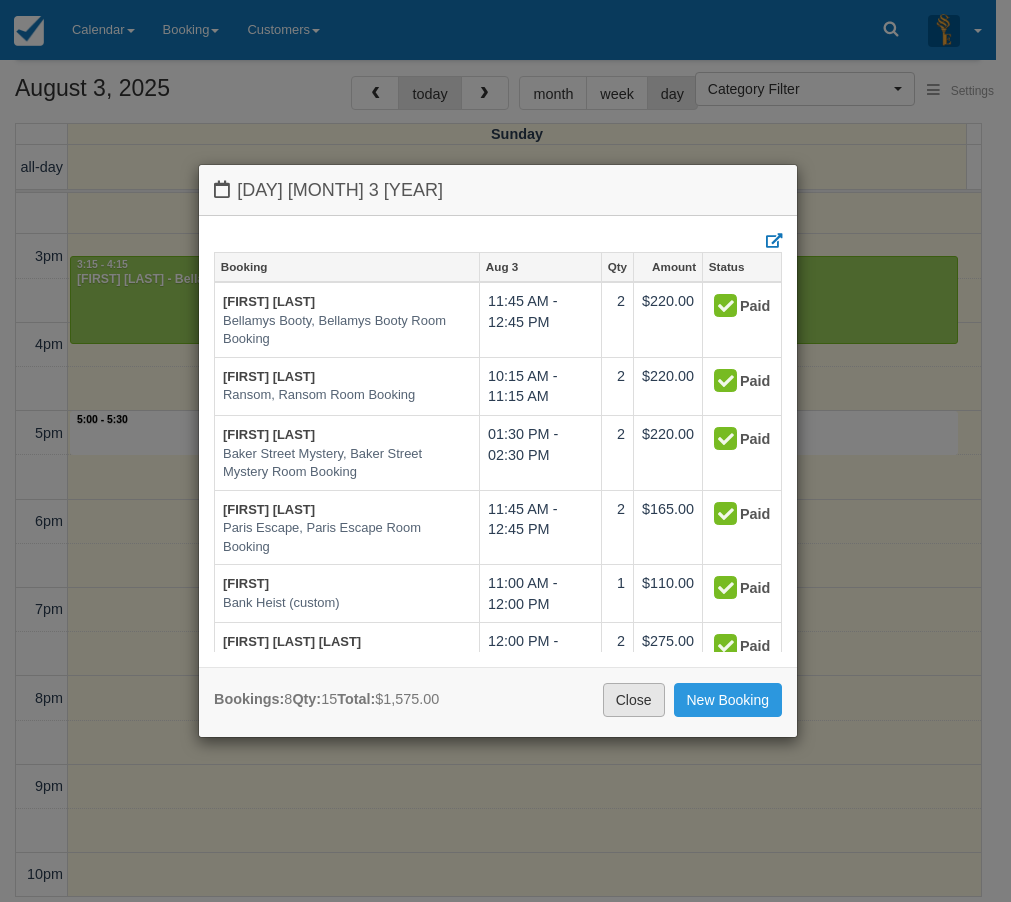 click on "Close" at bounding box center [634, 700] 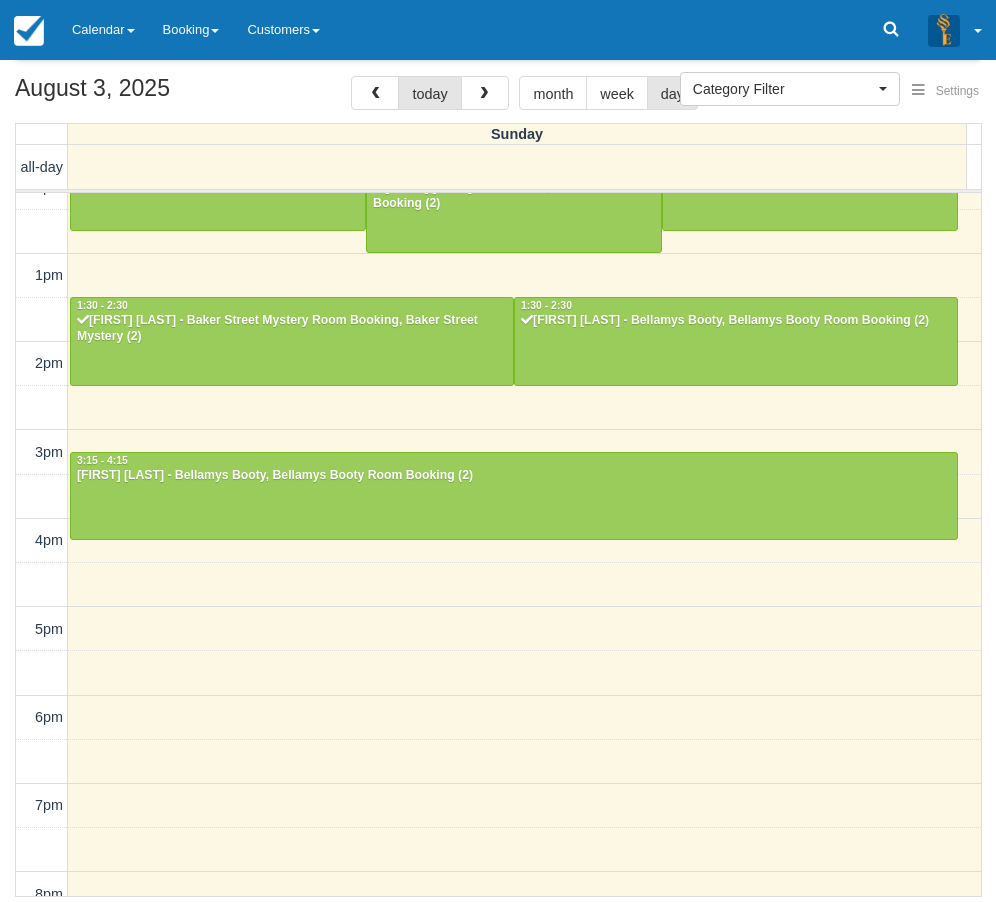 scroll, scrollTop: 400, scrollLeft: 0, axis: vertical 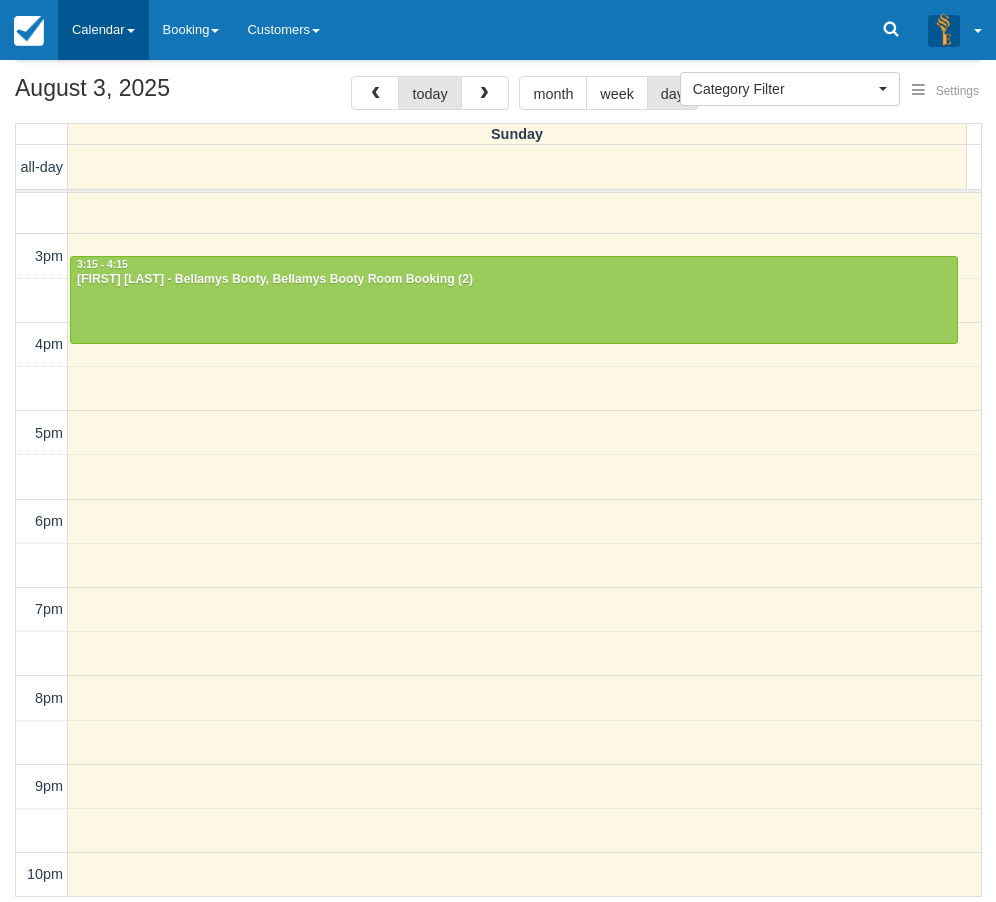 click on "Calendar" at bounding box center (103, 30) 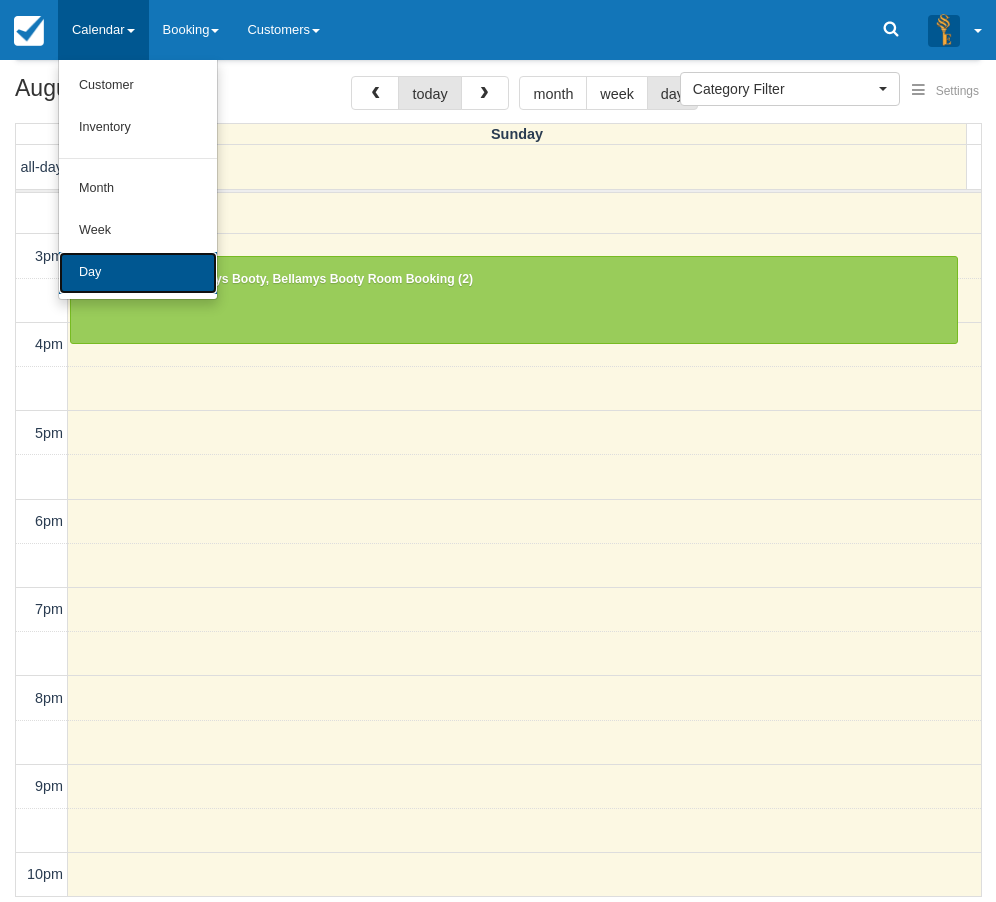 click on "Day" at bounding box center (138, 273) 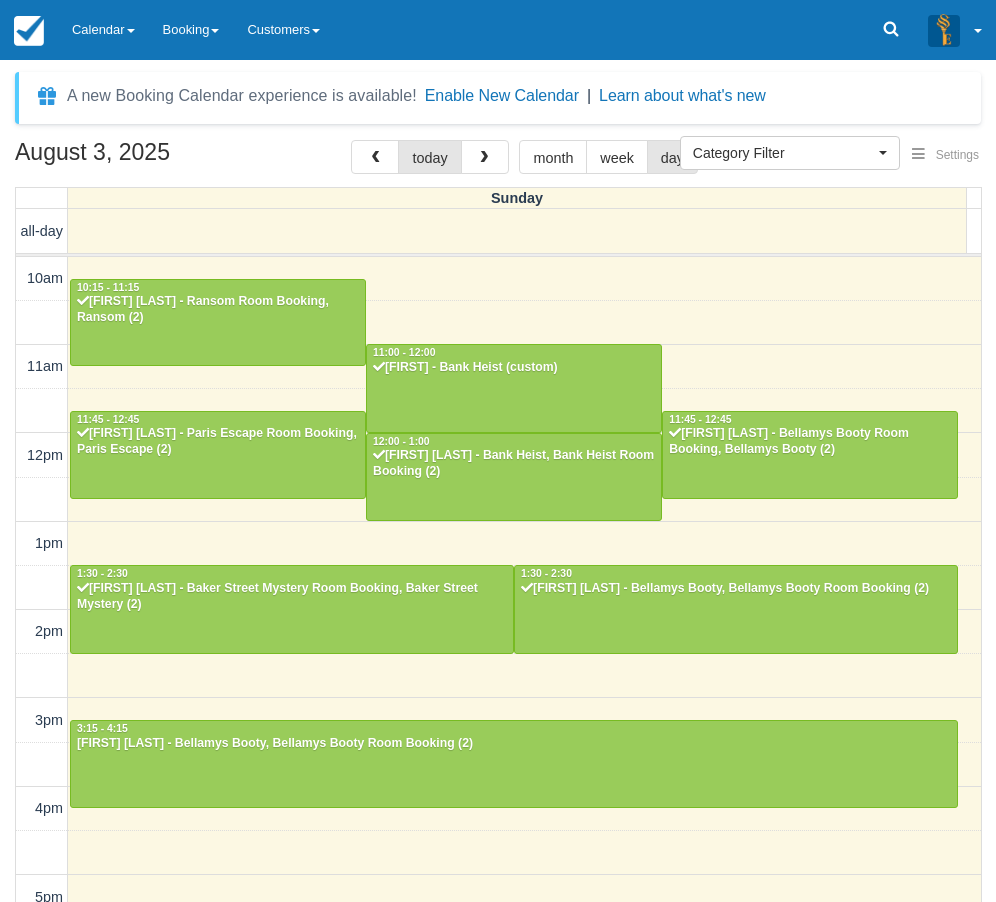 select 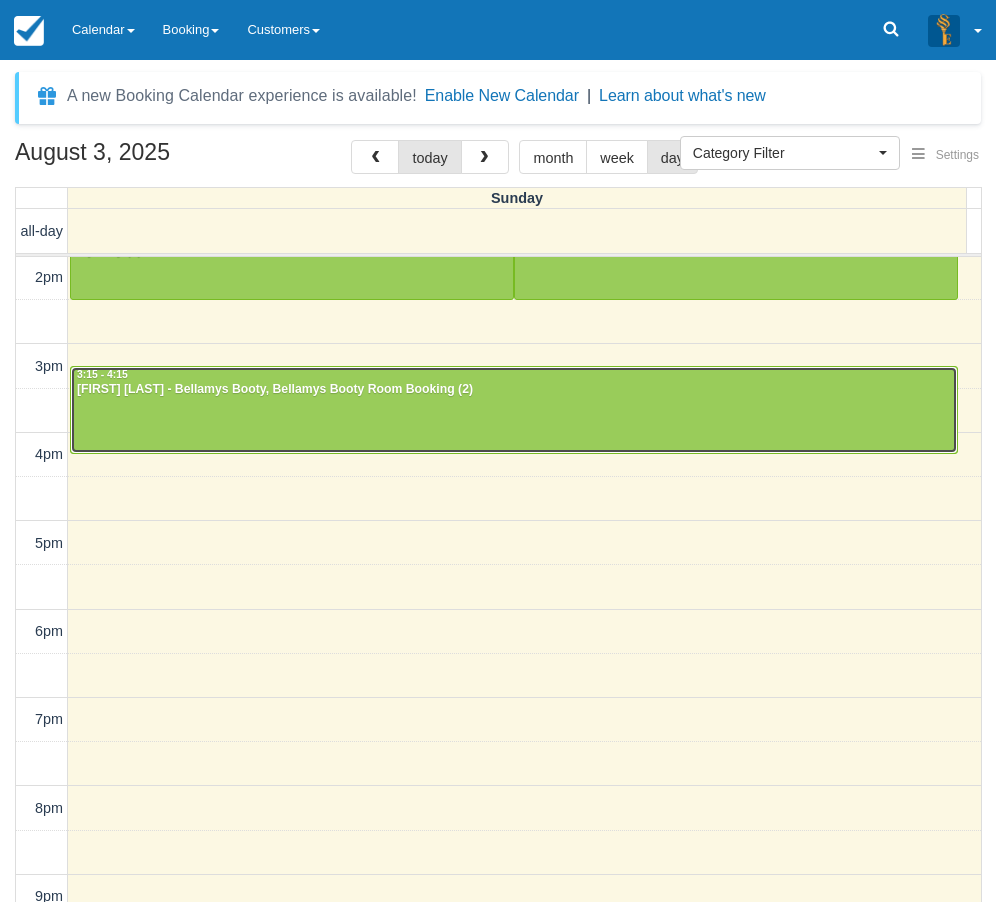 click at bounding box center (514, 410) 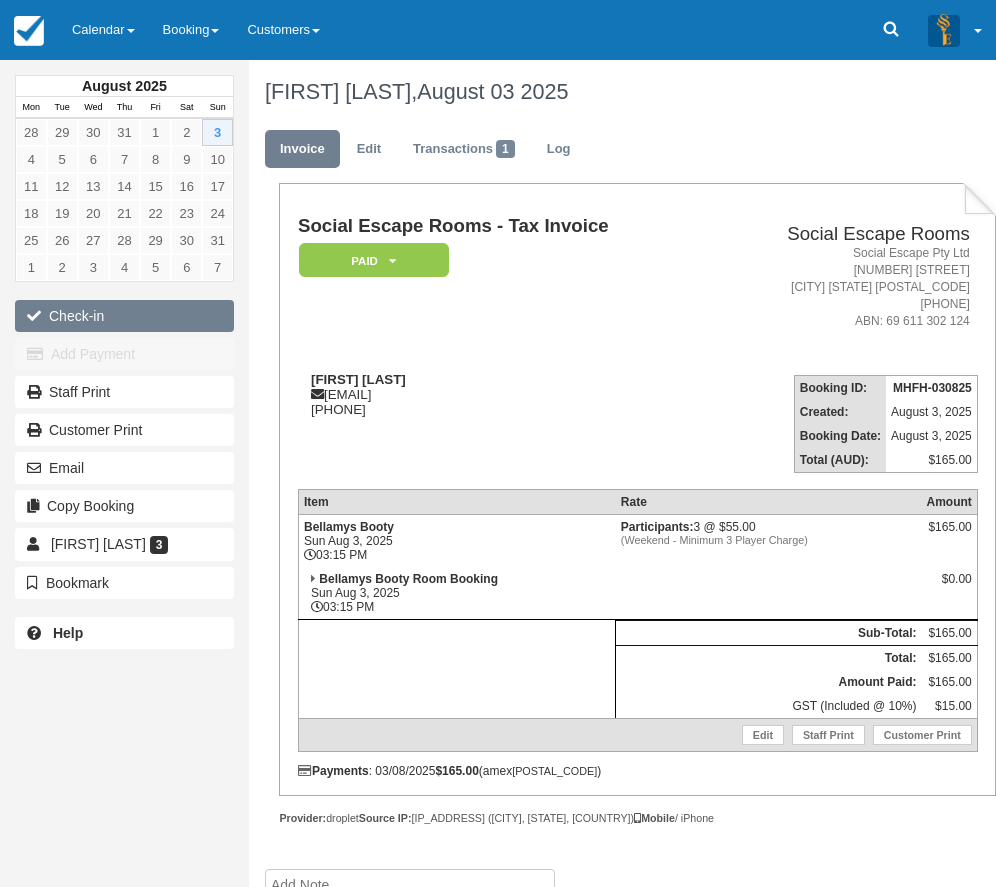 scroll, scrollTop: 0, scrollLeft: 0, axis: both 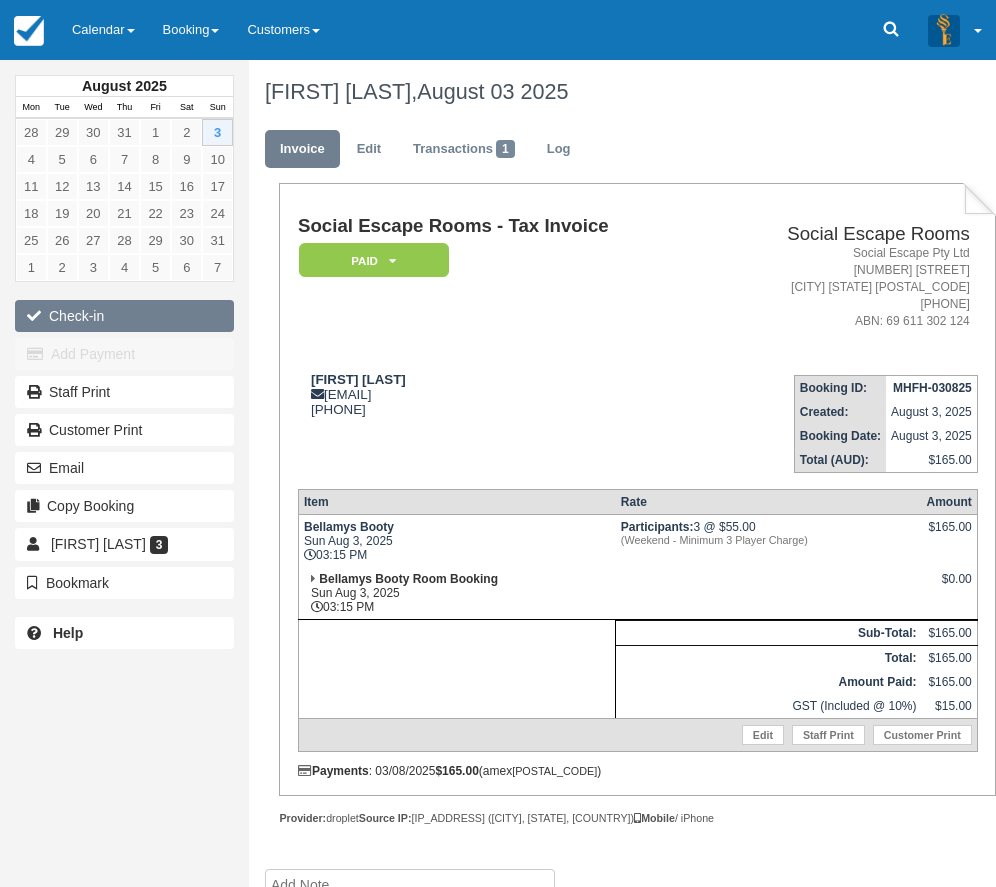 click on "Check-in" at bounding box center [124, 316] 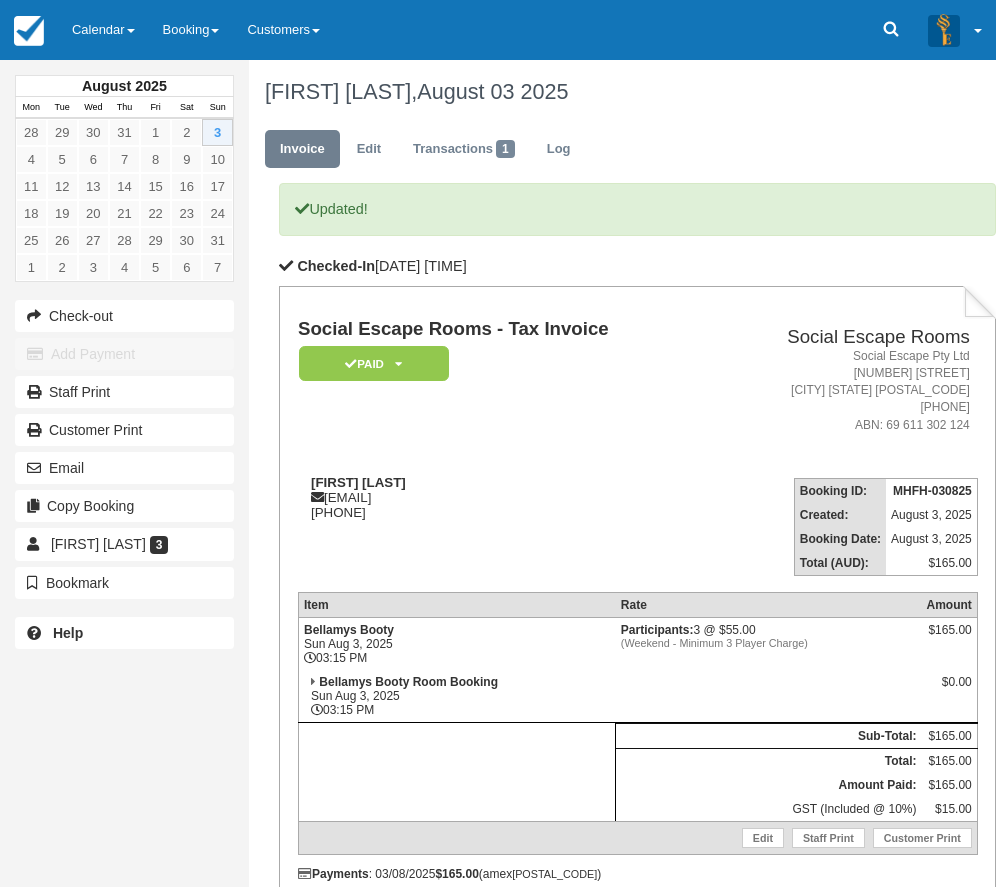 scroll, scrollTop: 0, scrollLeft: 0, axis: both 